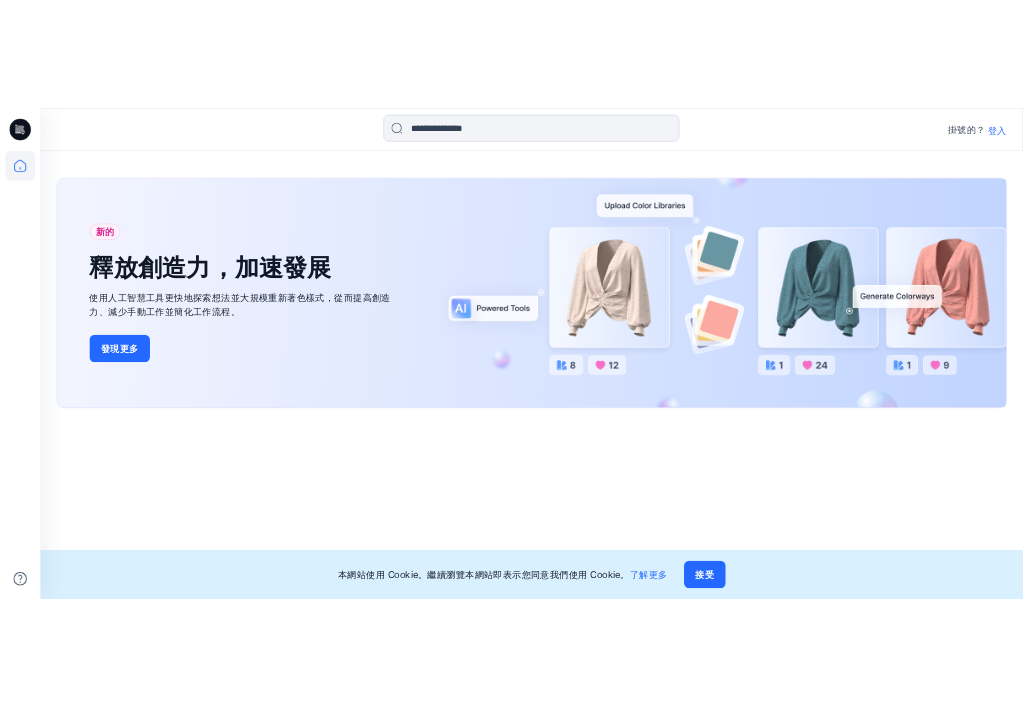 scroll, scrollTop: 0, scrollLeft: 0, axis: both 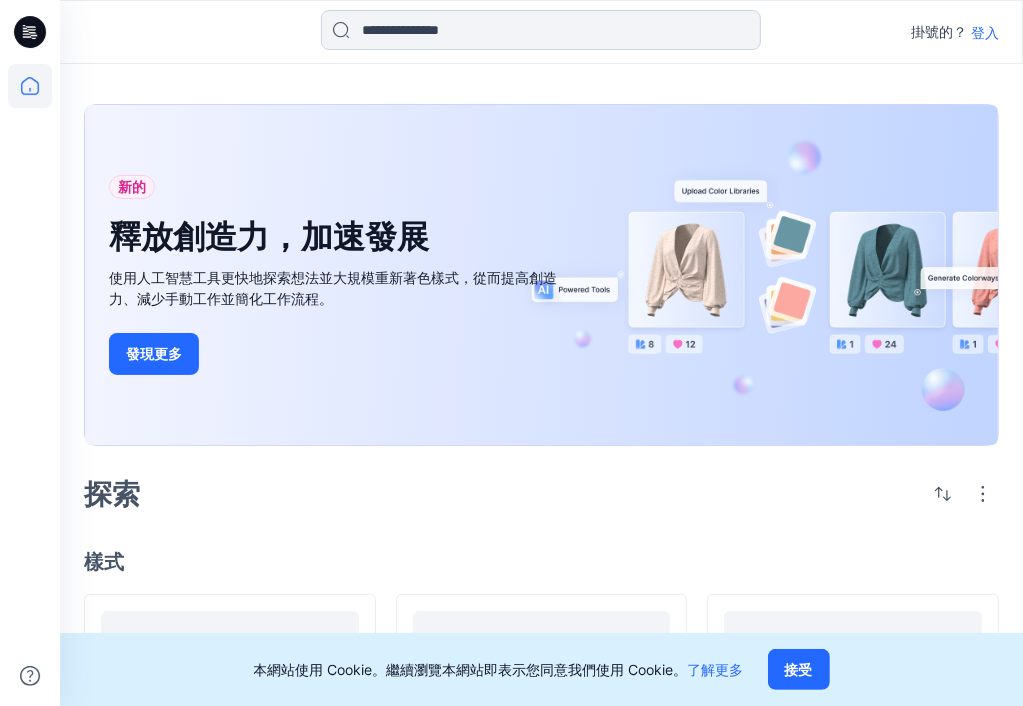drag, startPoint x: 820, startPoint y: 22, endPoint x: 750, endPoint y: 19, distance: 70.064255 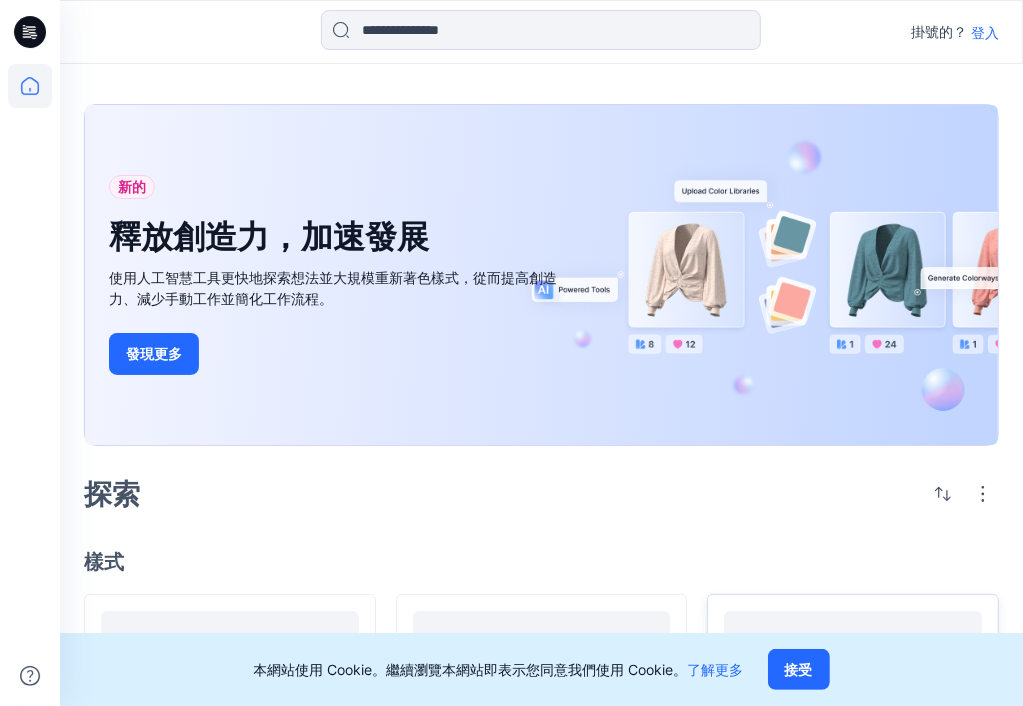 click on "接受" at bounding box center (799, 669) 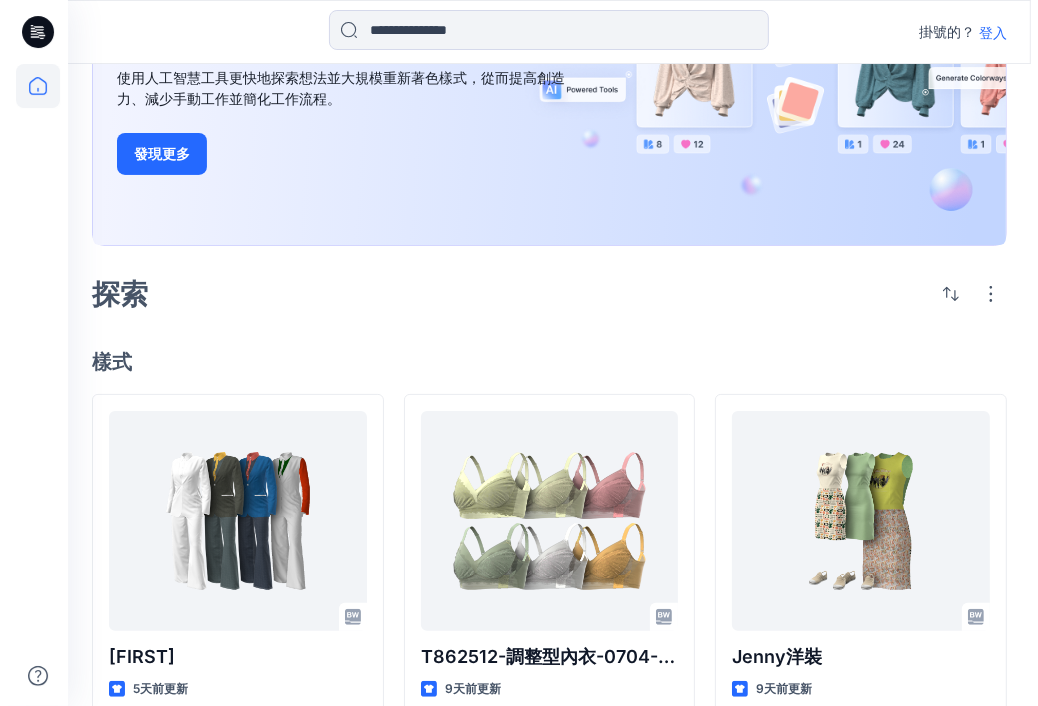scroll, scrollTop: 0, scrollLeft: 0, axis: both 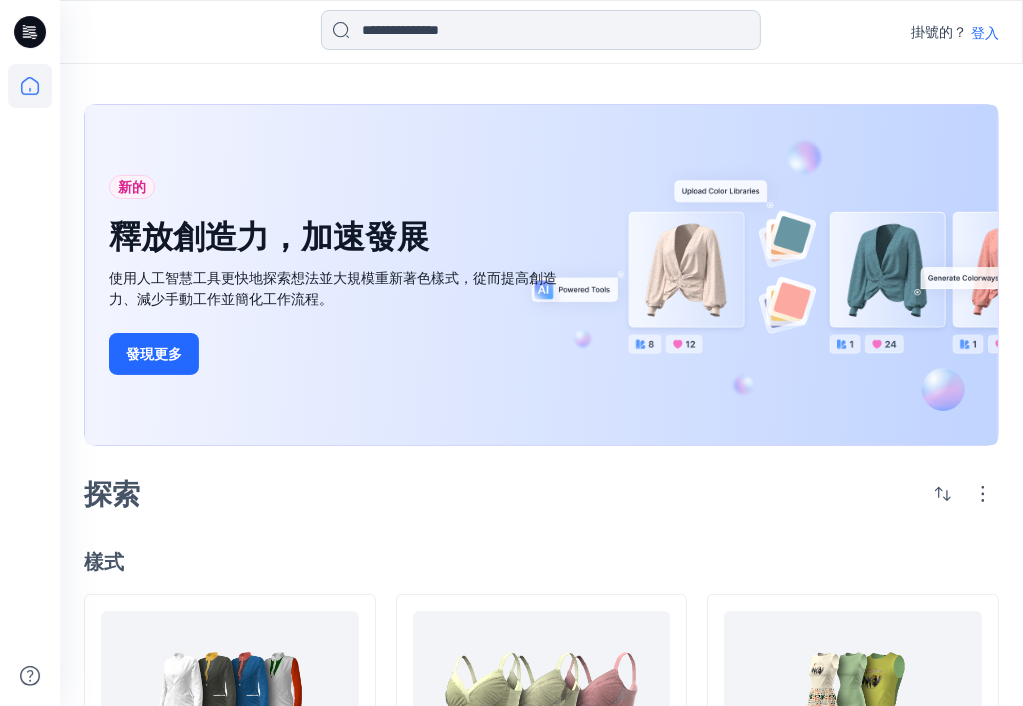 click at bounding box center (541, 30) 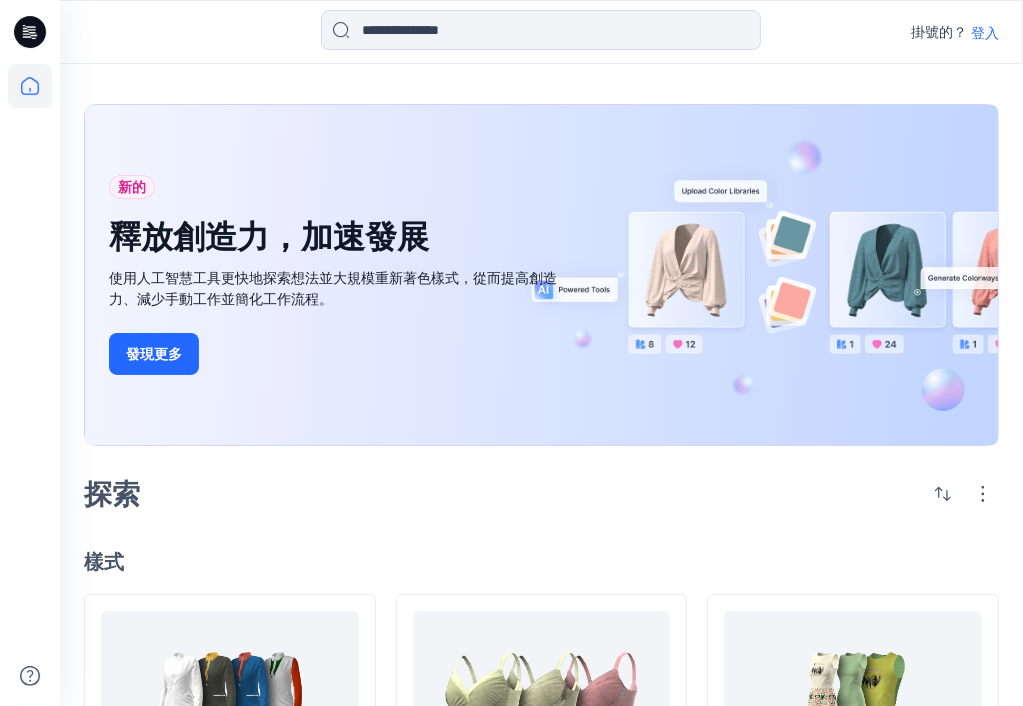 click on "登入" at bounding box center [985, 32] 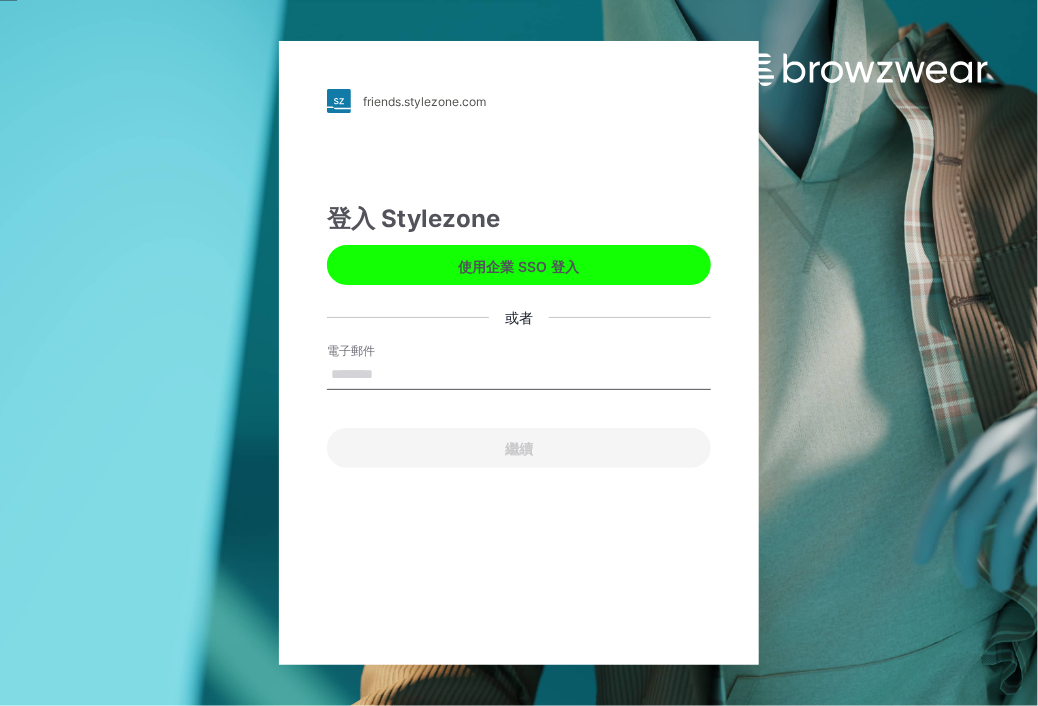 click on "電子郵件" at bounding box center [519, 375] 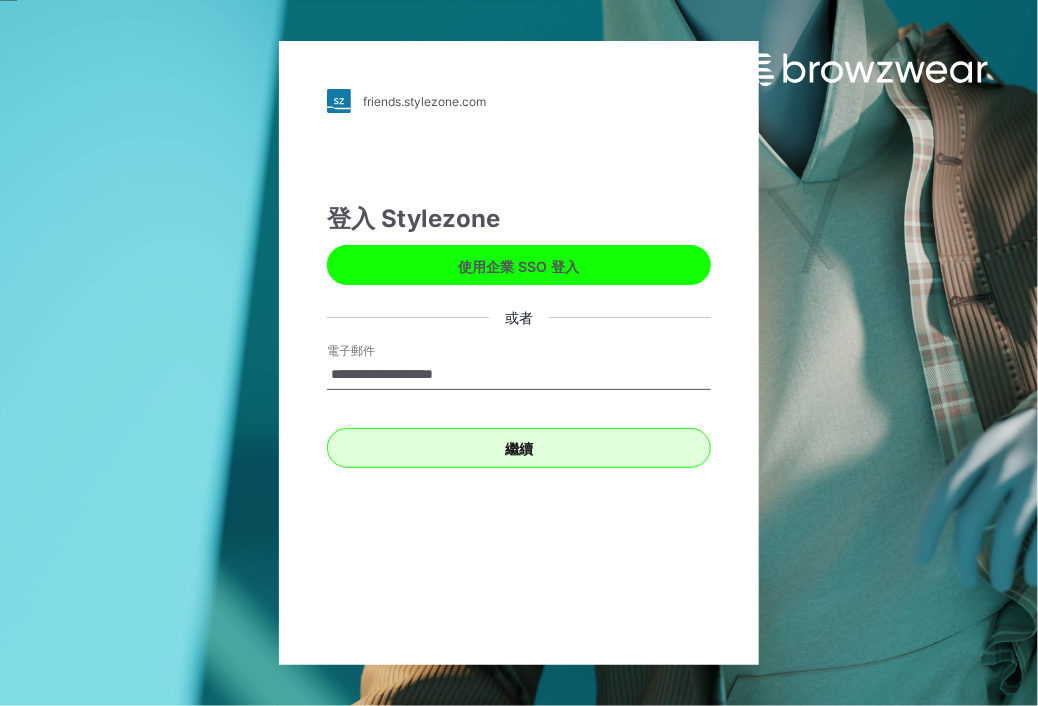 type on "**********" 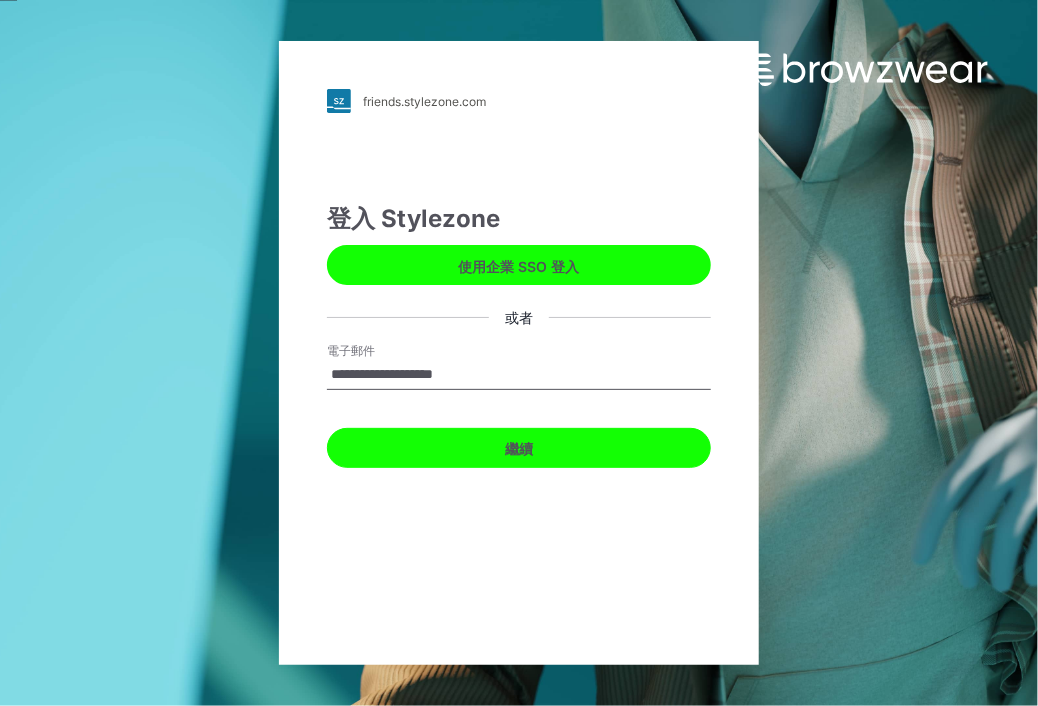 click on "繼續" at bounding box center (519, 448) 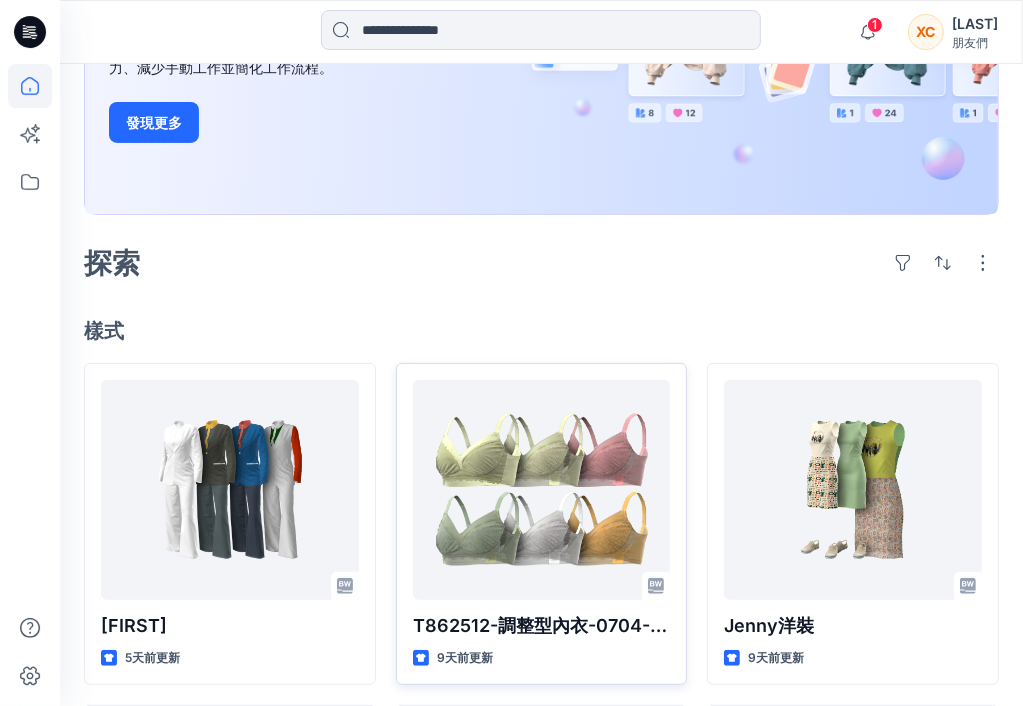 scroll, scrollTop: 700, scrollLeft: 0, axis: vertical 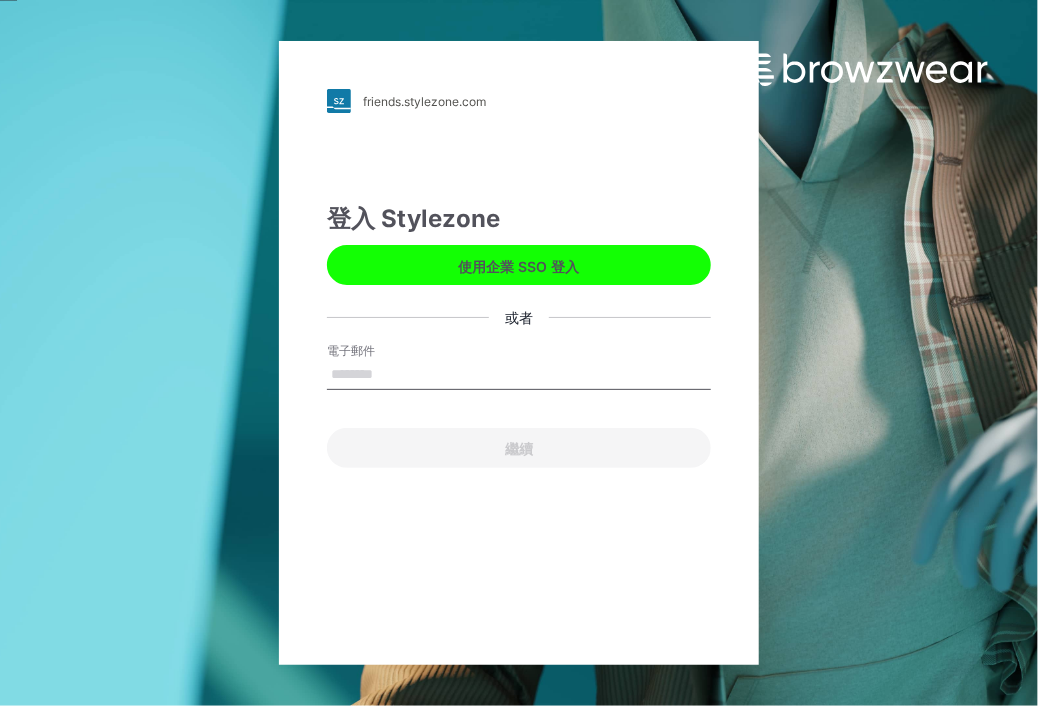 click on "電子郵件" at bounding box center (519, 375) 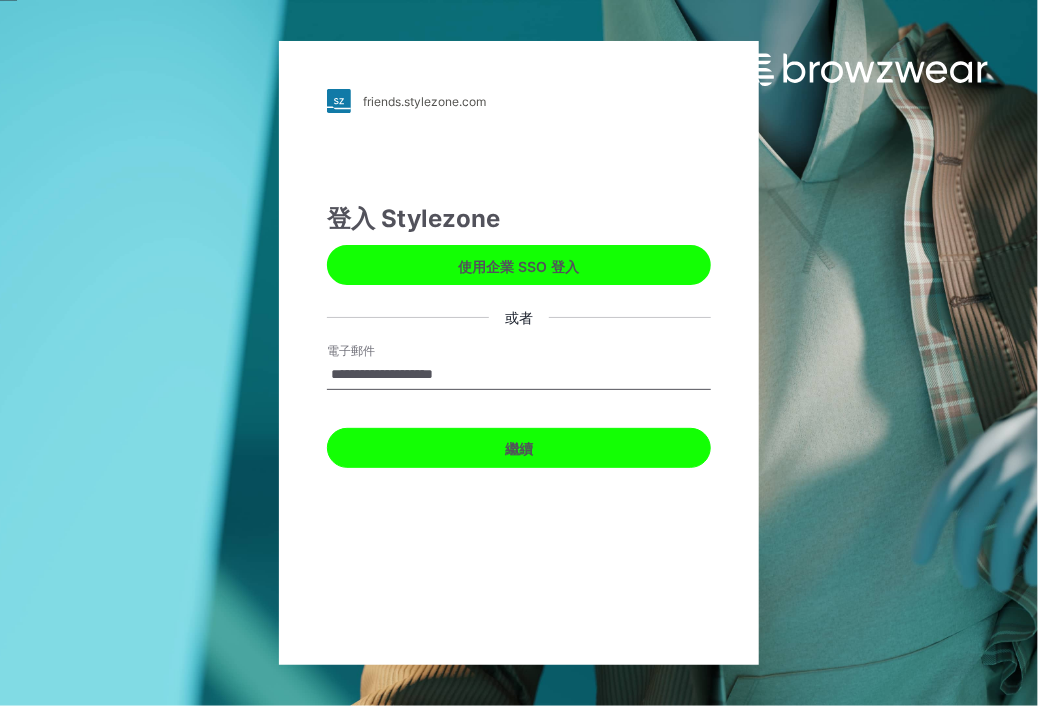 click on "繼續" at bounding box center [519, 448] 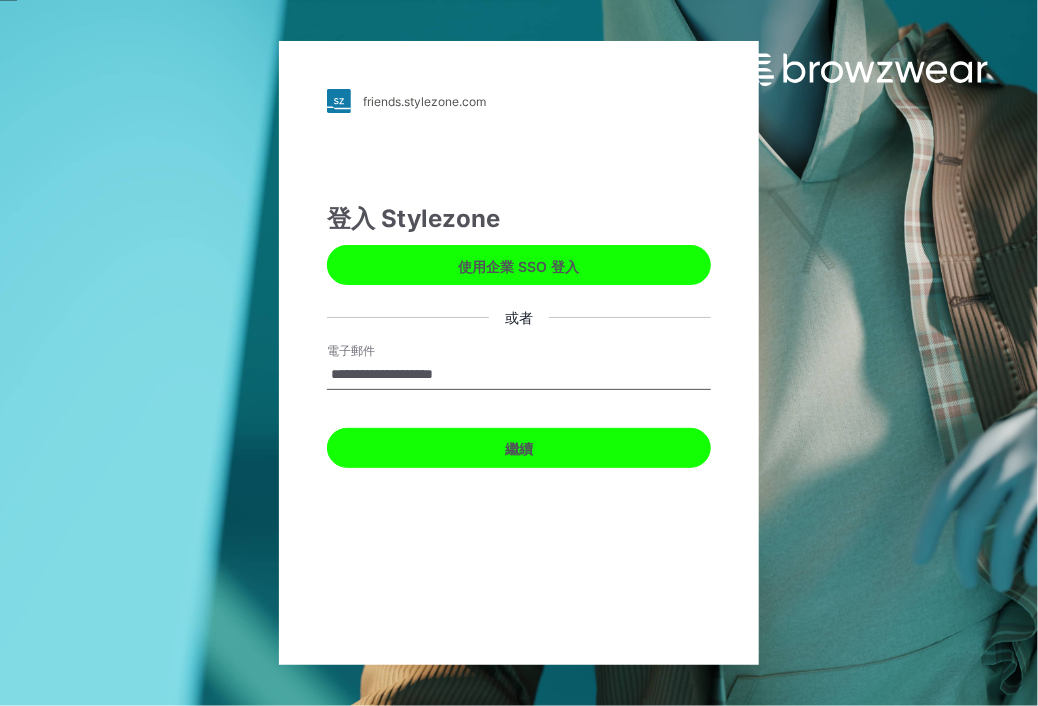click on "繼續" at bounding box center (519, 448) 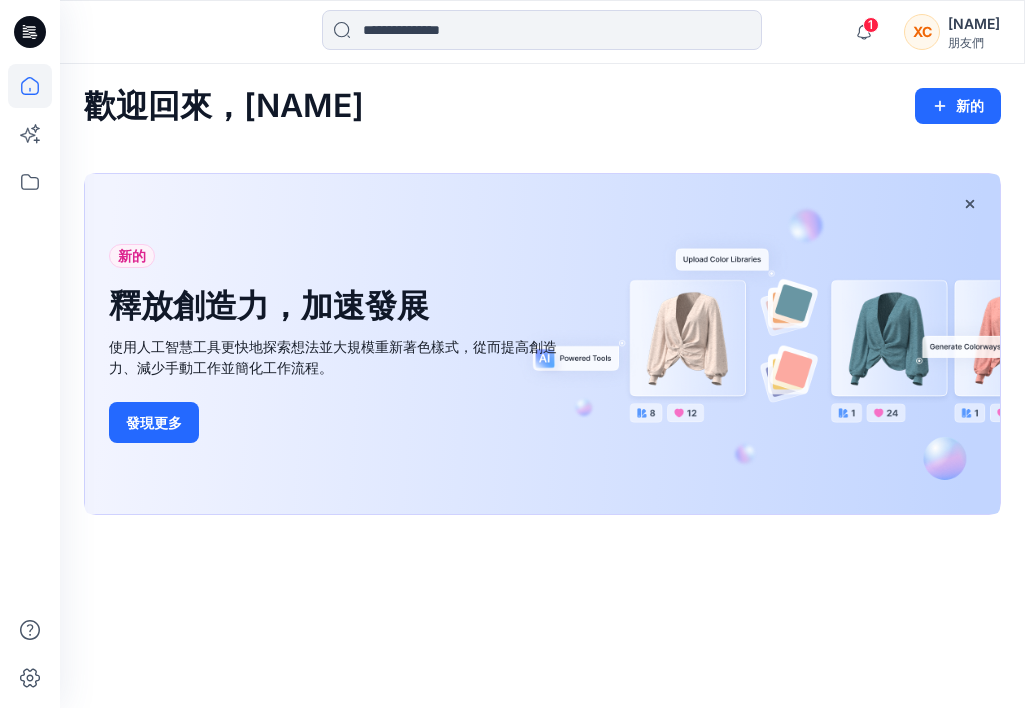 scroll, scrollTop: 0, scrollLeft: 0, axis: both 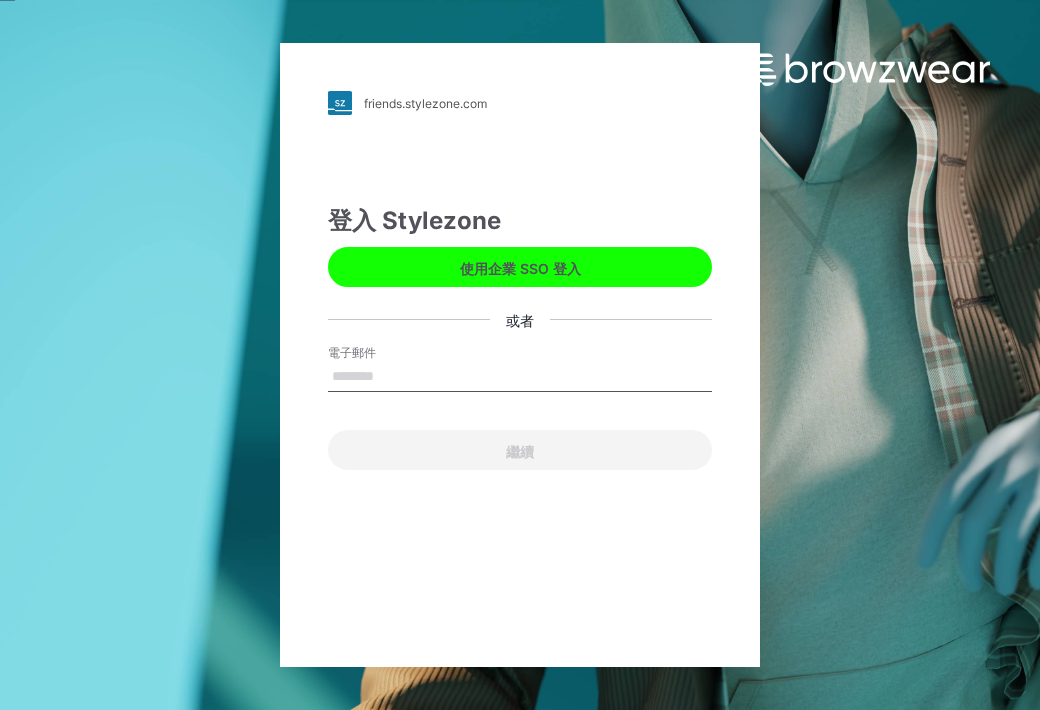 click on "電子郵件" at bounding box center (520, 377) 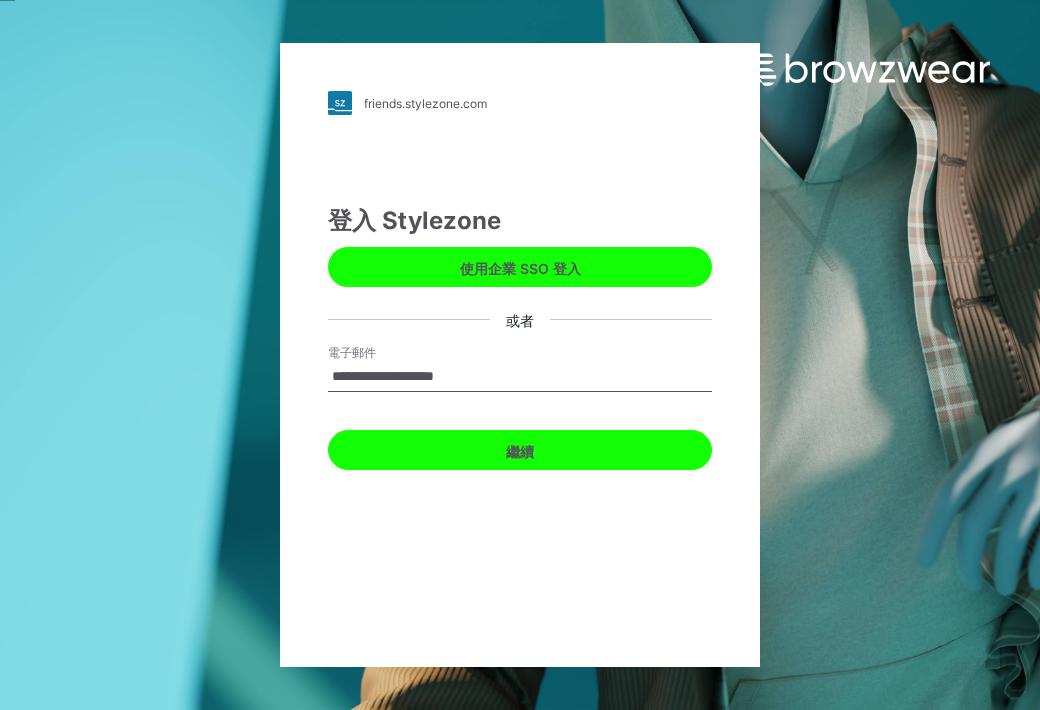 click on "繼續" at bounding box center (520, 450) 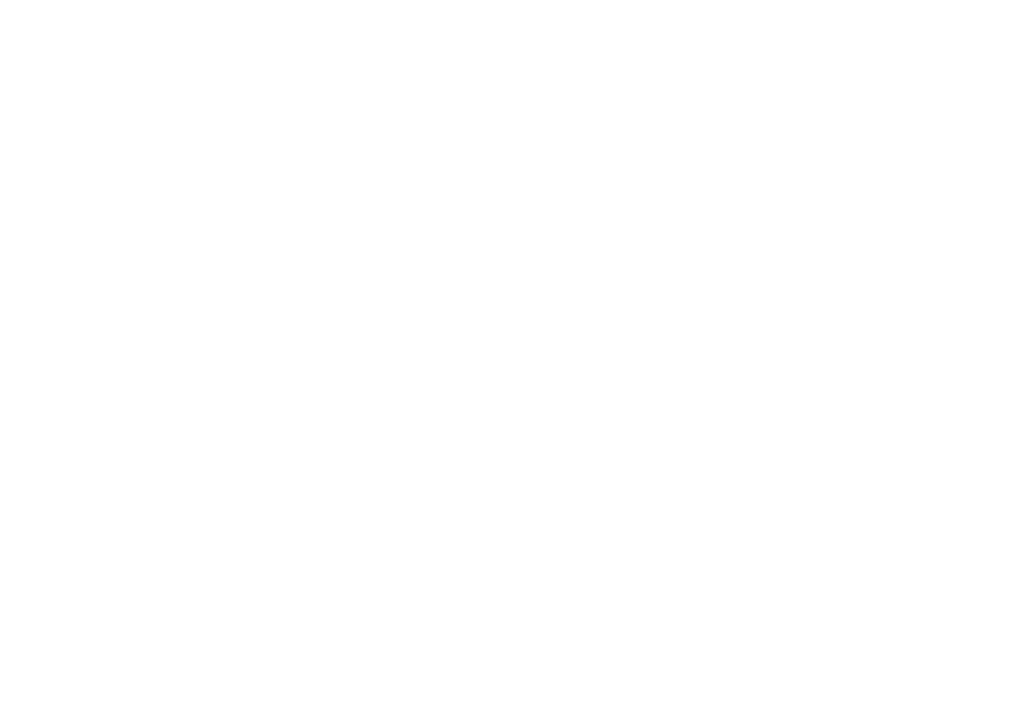 scroll, scrollTop: 0, scrollLeft: 0, axis: both 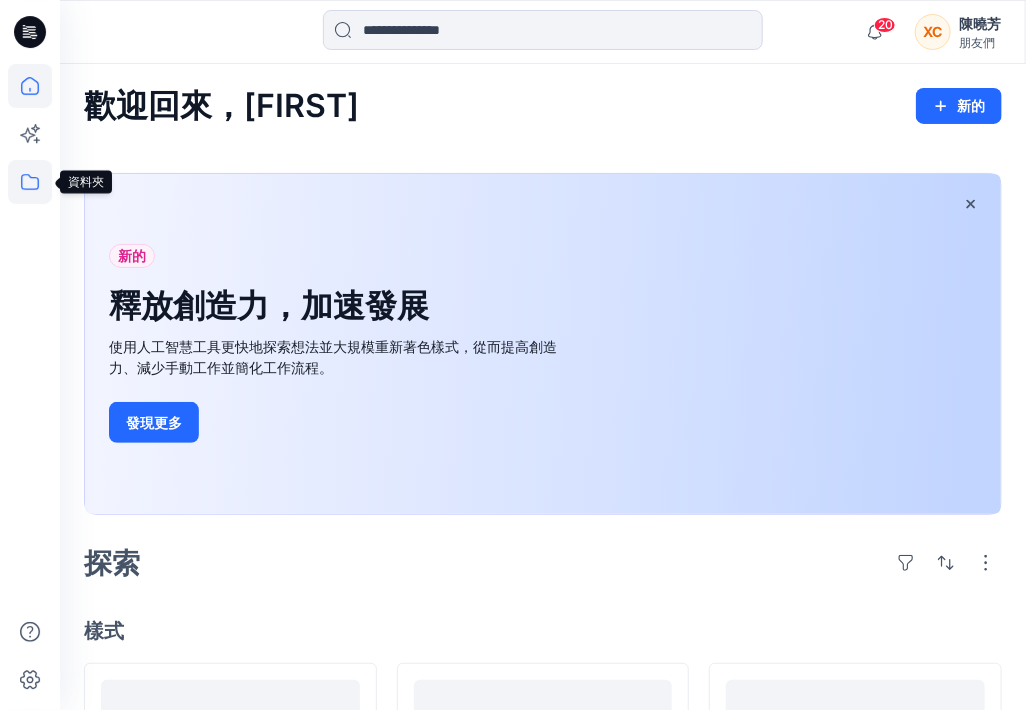 click 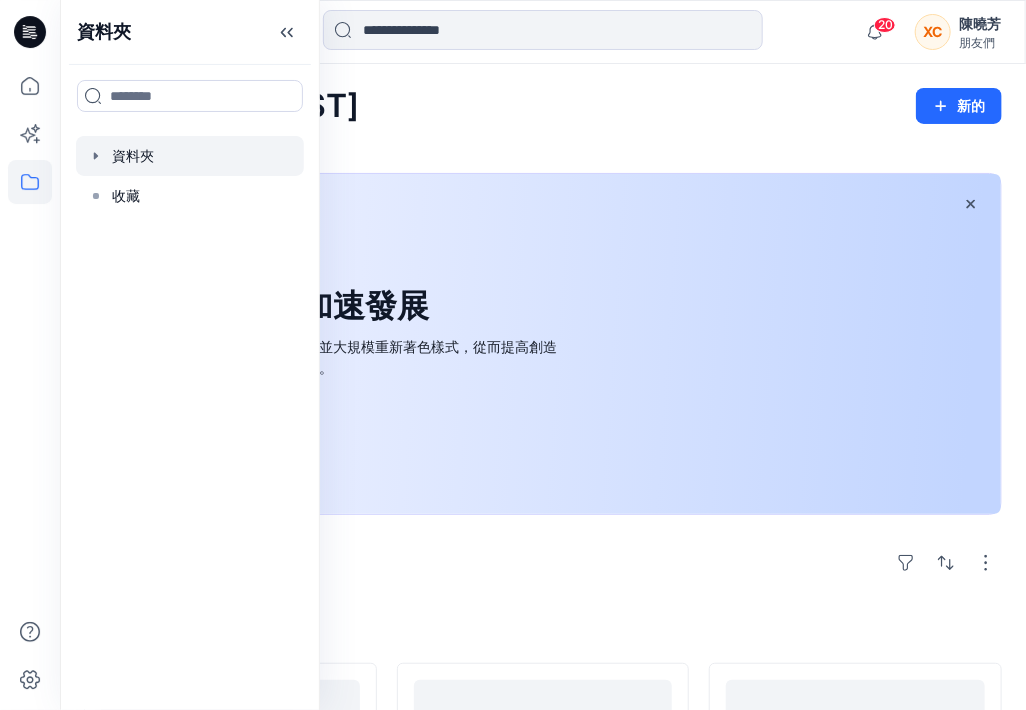 click at bounding box center (190, 156) 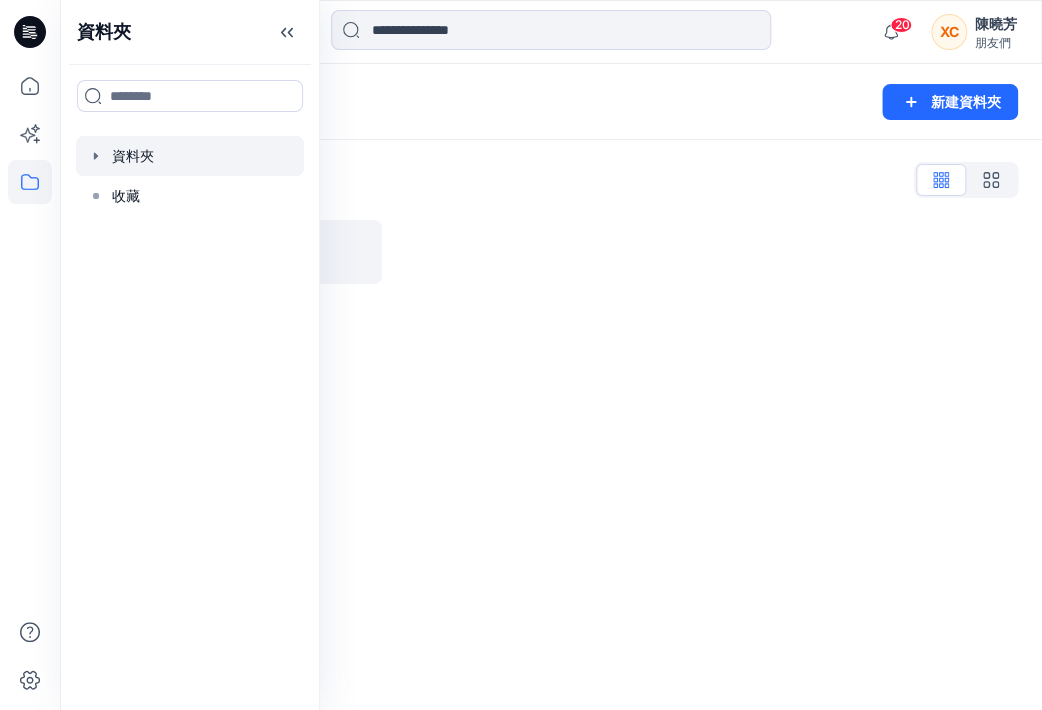 click 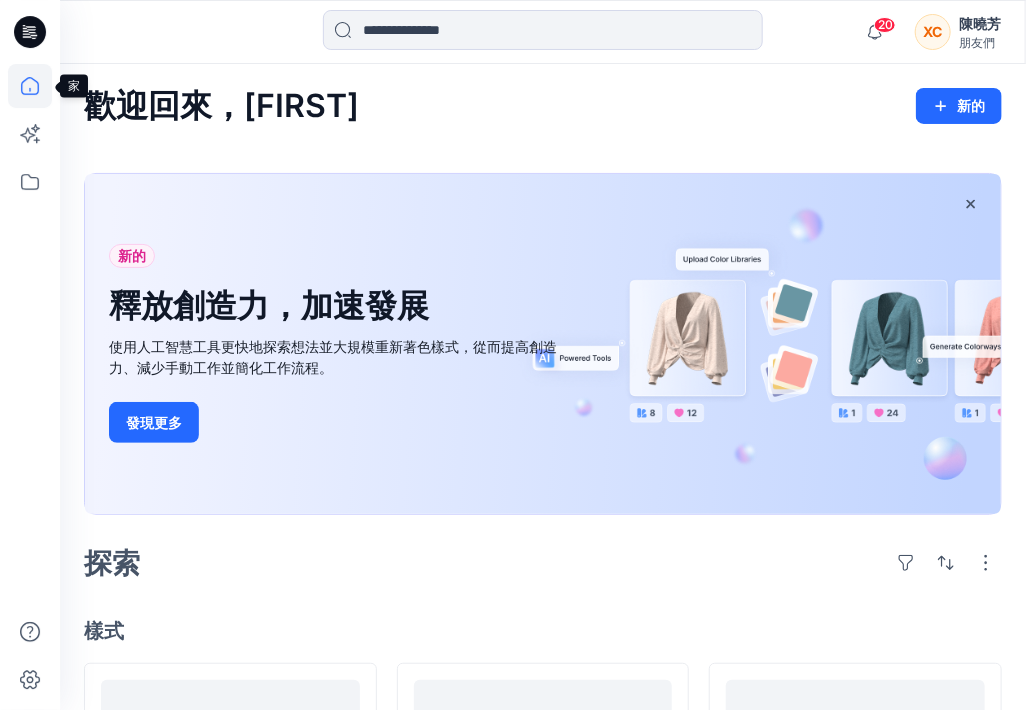 click 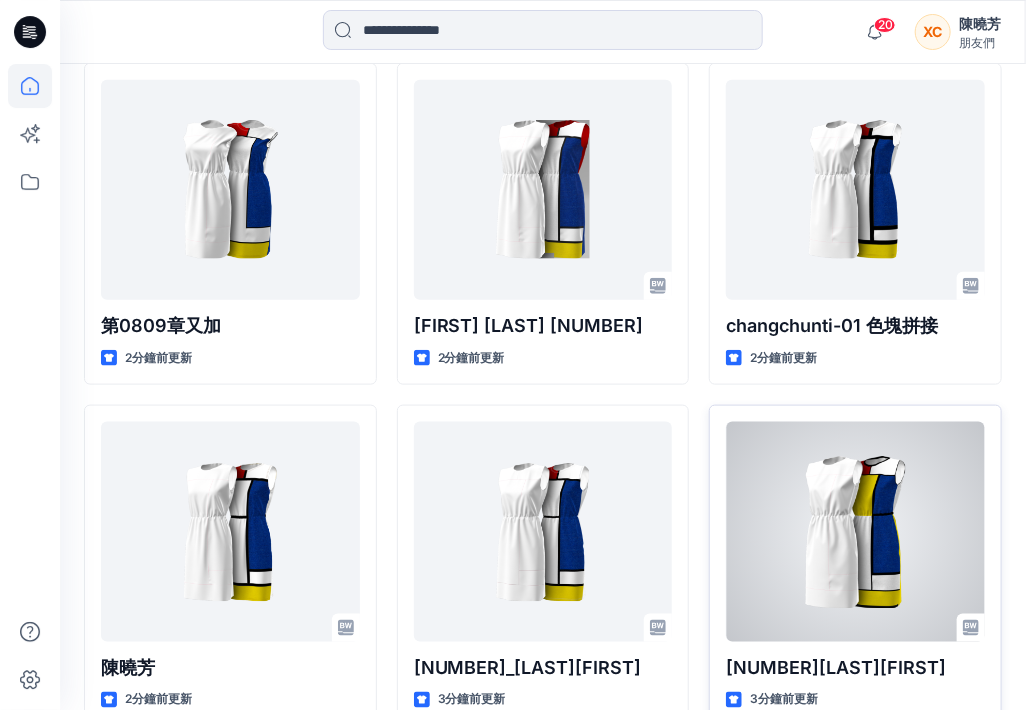 scroll, scrollTop: 700, scrollLeft: 0, axis: vertical 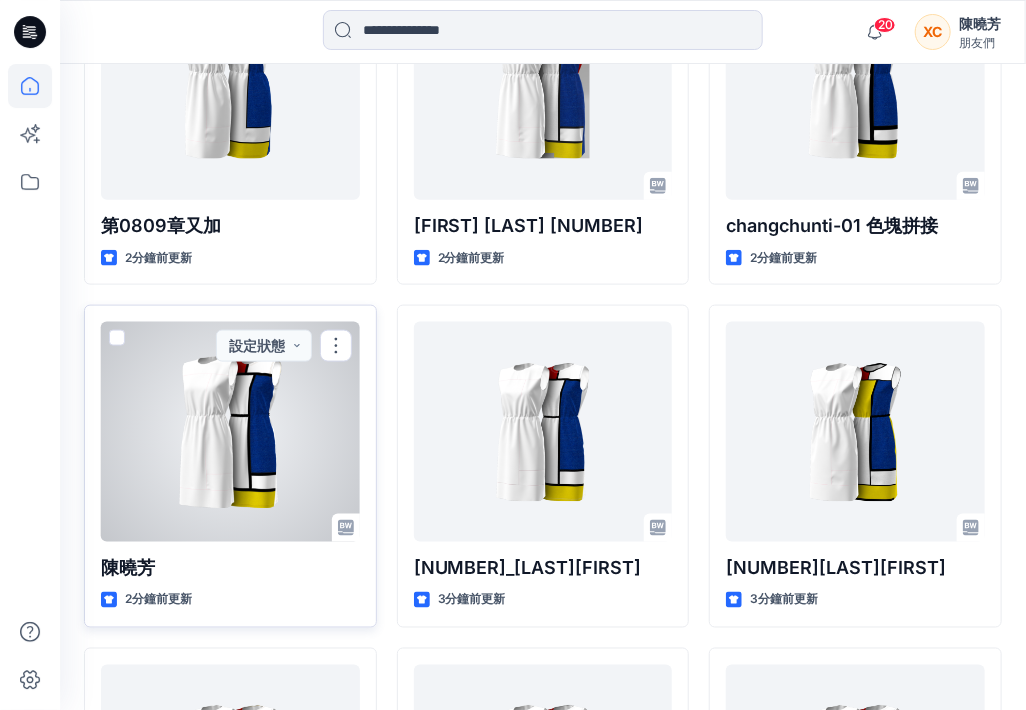 click at bounding box center (230, 432) 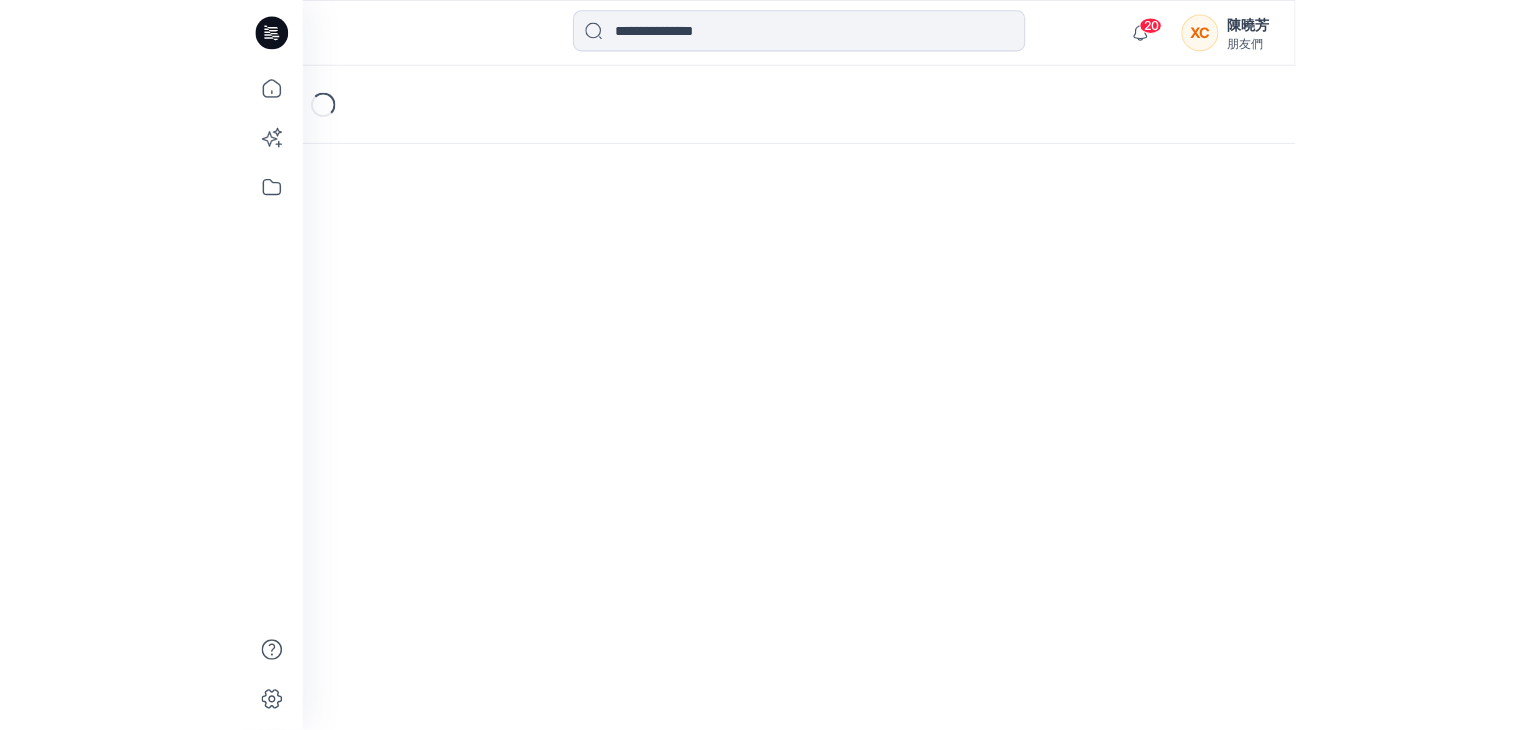 scroll, scrollTop: 0, scrollLeft: 0, axis: both 